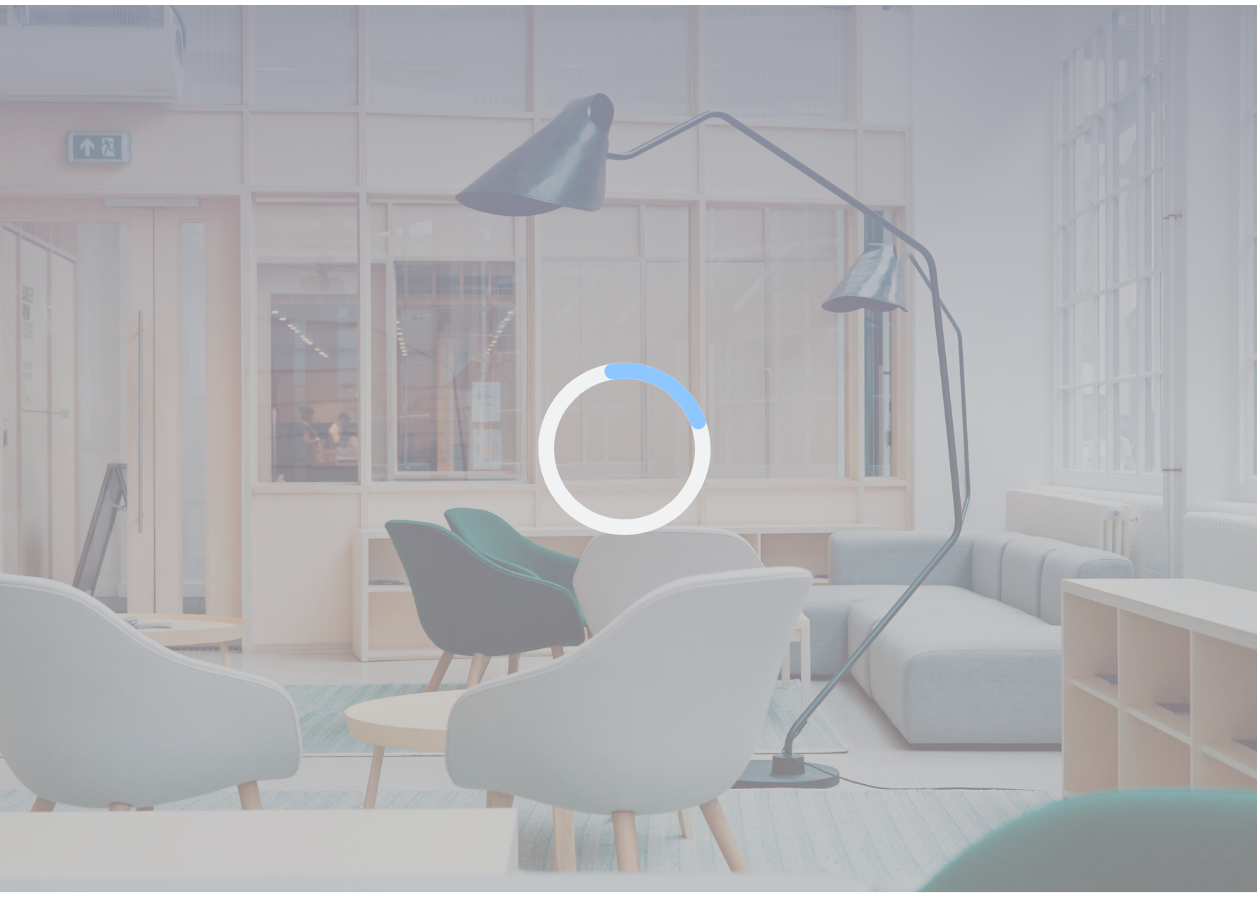 scroll, scrollTop: 0, scrollLeft: 0, axis: both 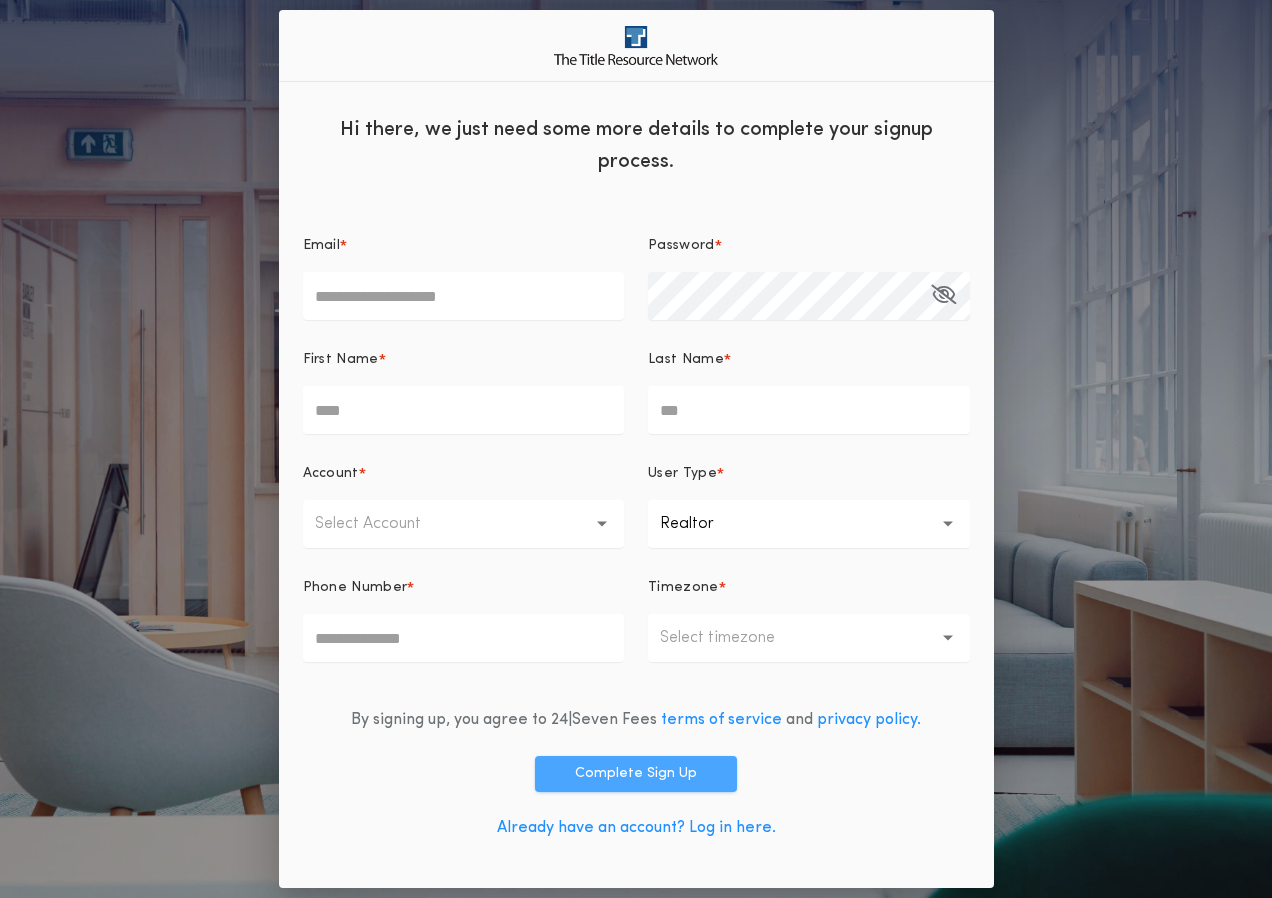 click on "Complete Sign Up" at bounding box center (636, 774) 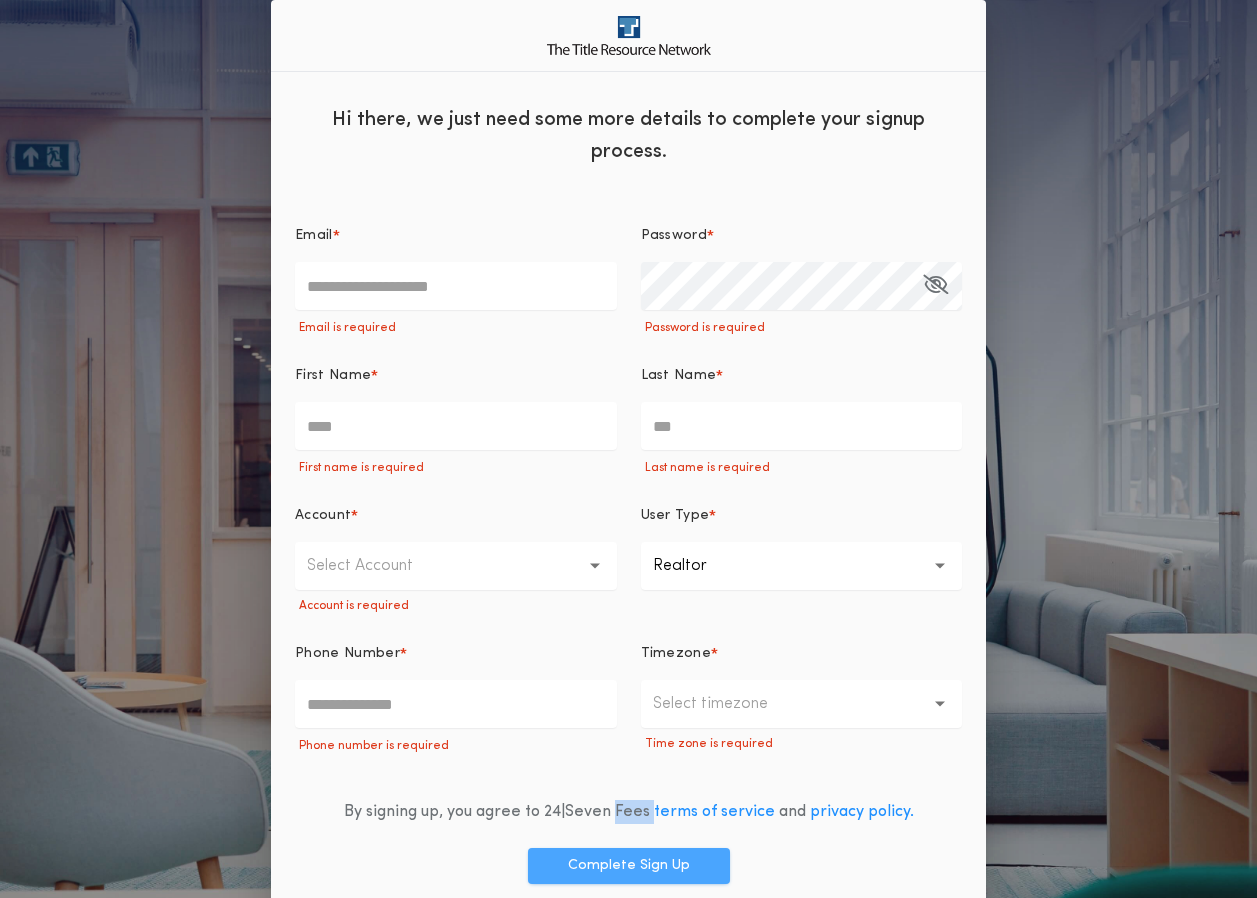 click on "**********" at bounding box center (628, 579) 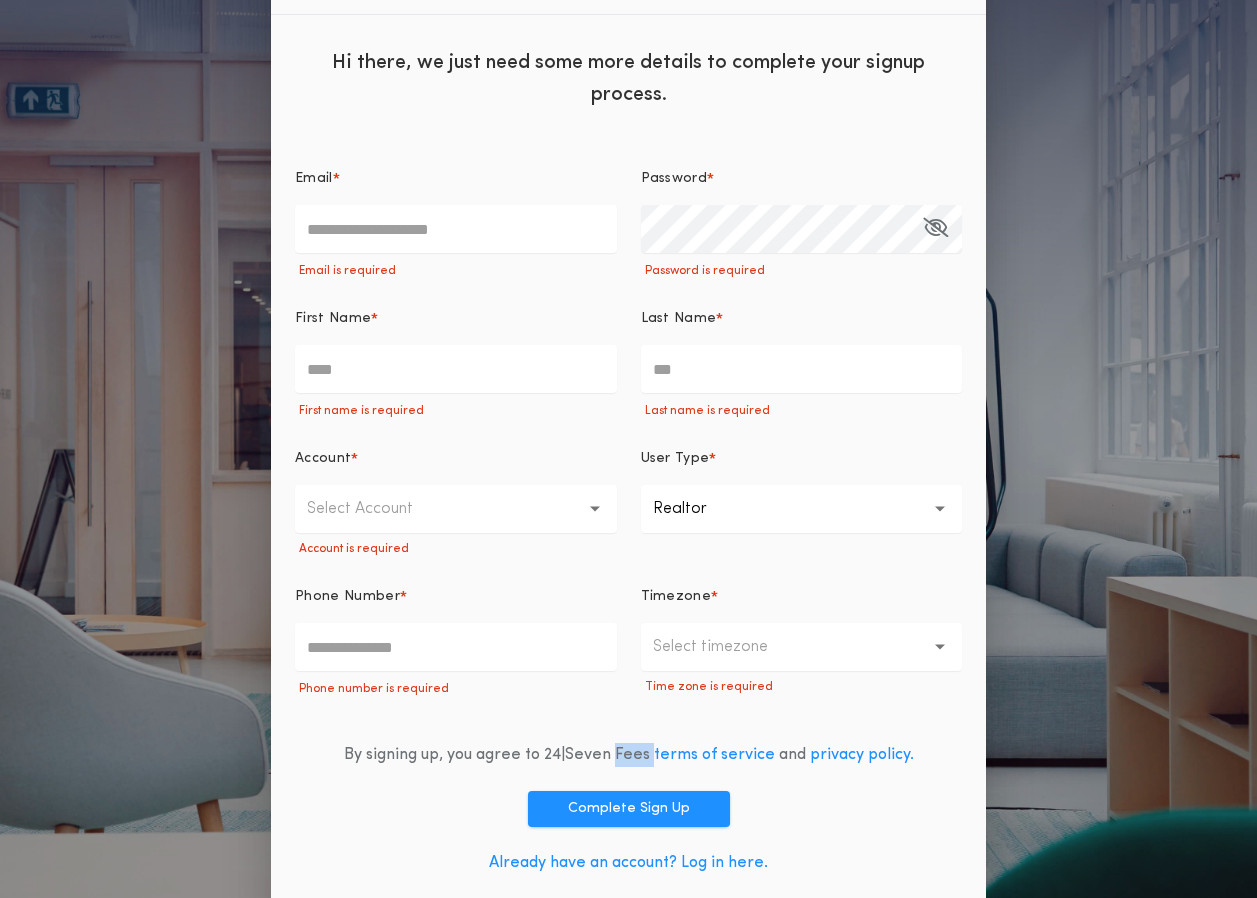 scroll, scrollTop: 82, scrollLeft: 0, axis: vertical 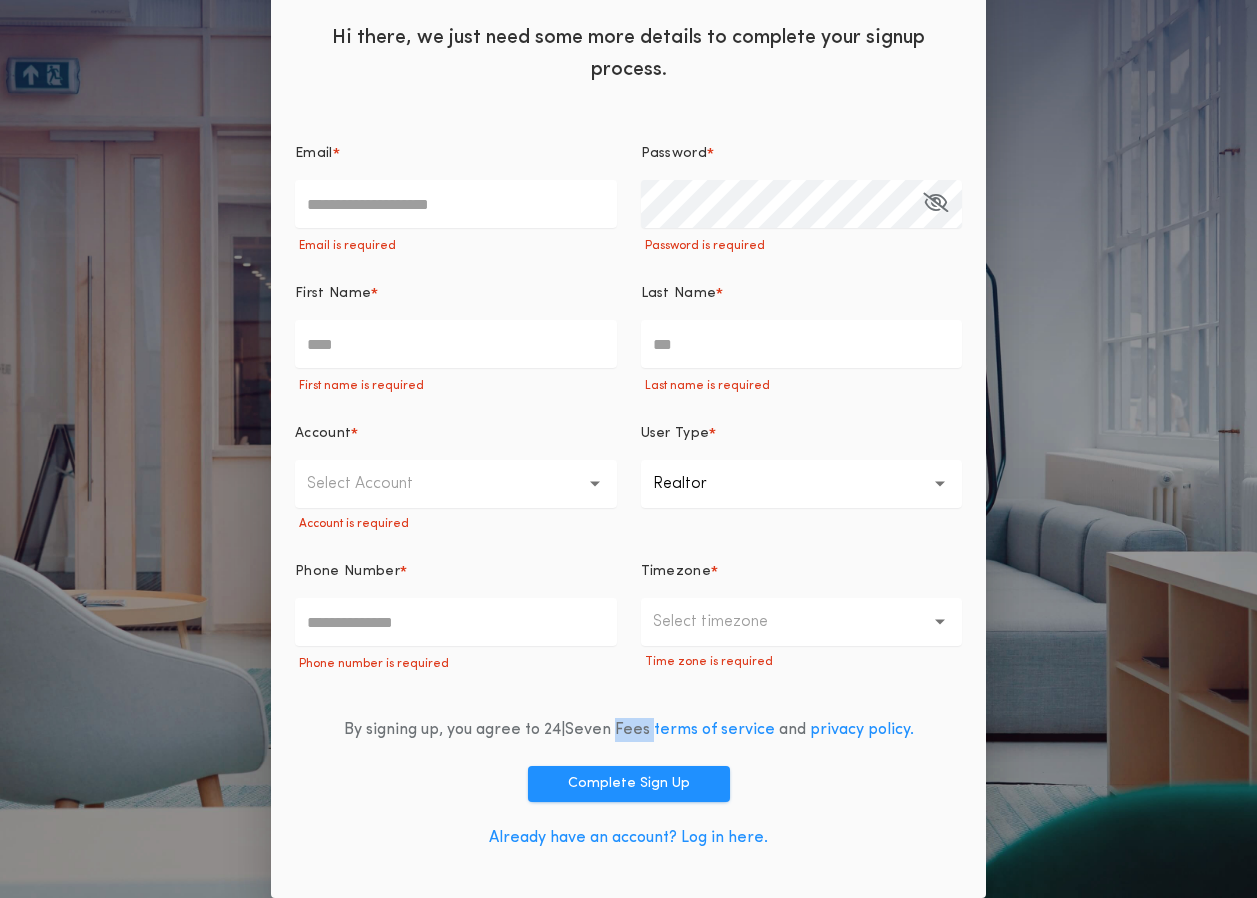 click on "Already have an account? Log in here." at bounding box center (628, 838) 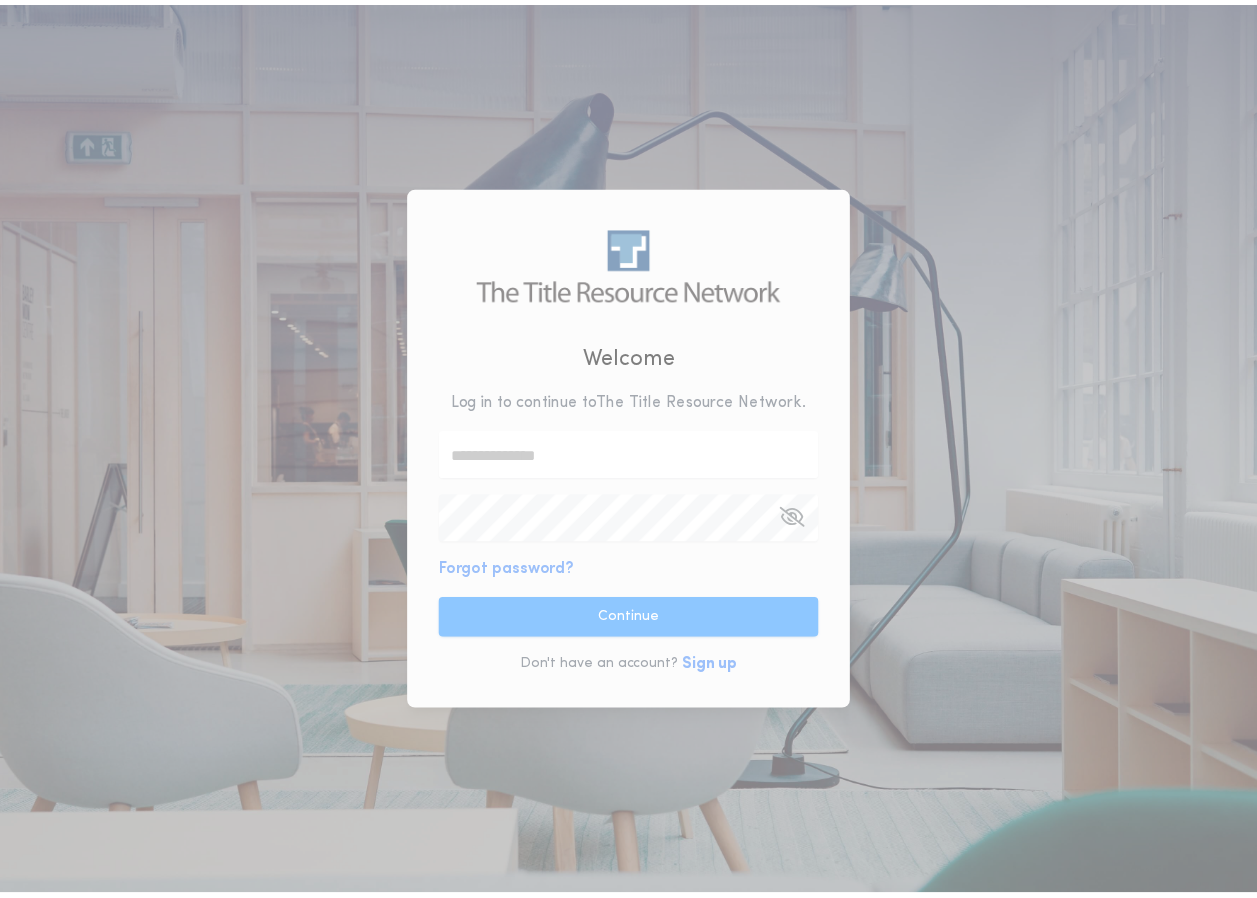 scroll, scrollTop: 0, scrollLeft: 0, axis: both 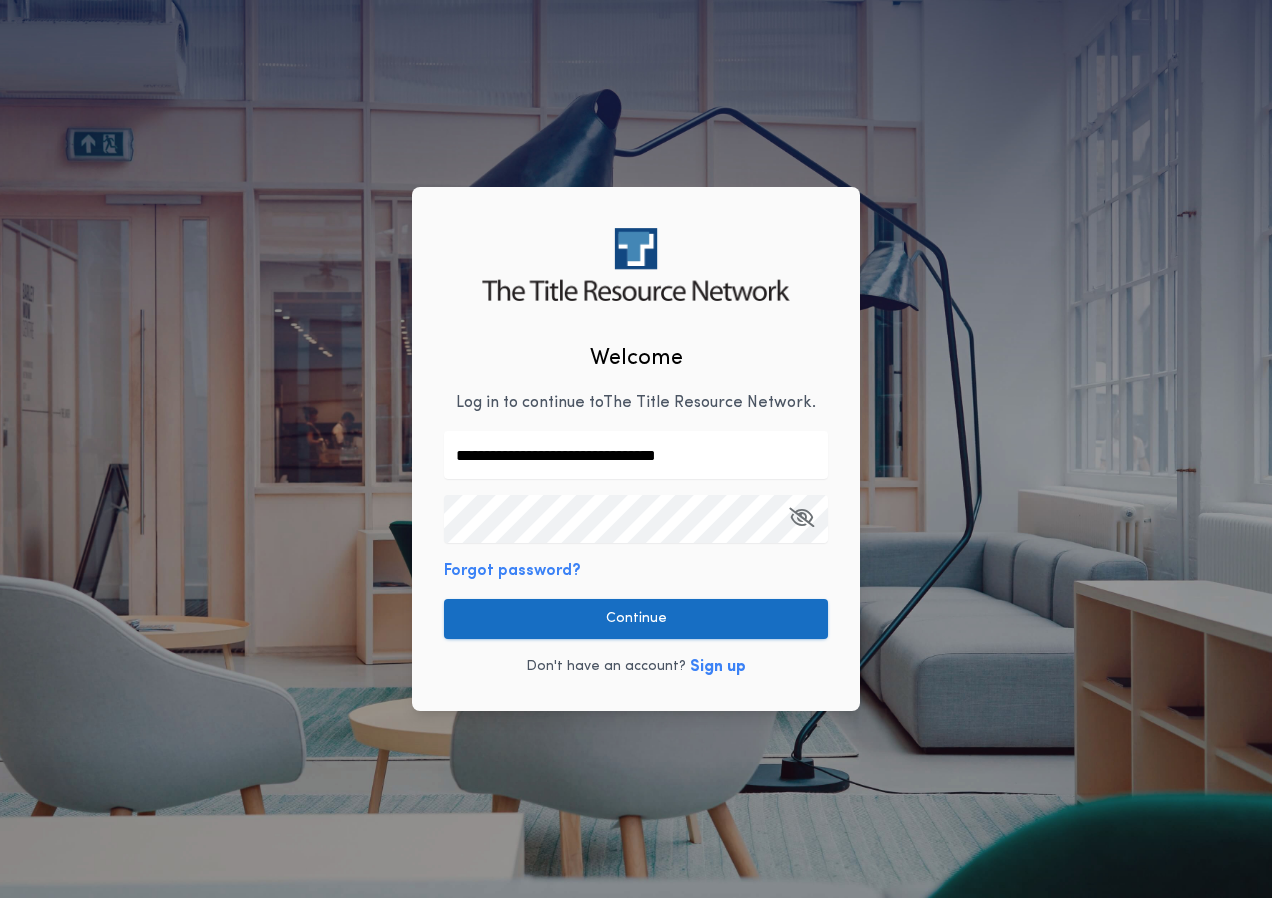 click on "Continue" at bounding box center (636, 619) 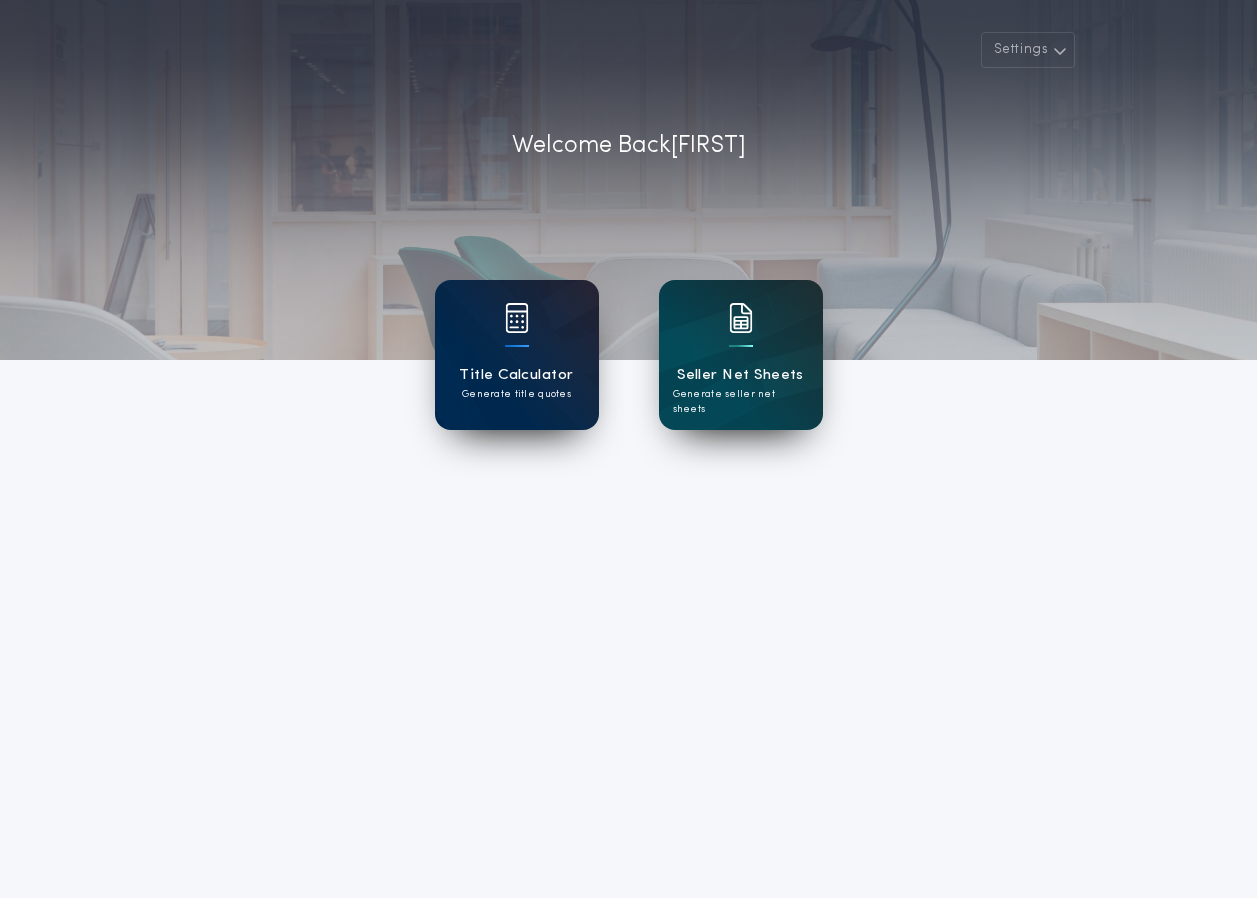 click on "Title Calculator" at bounding box center [516, 375] 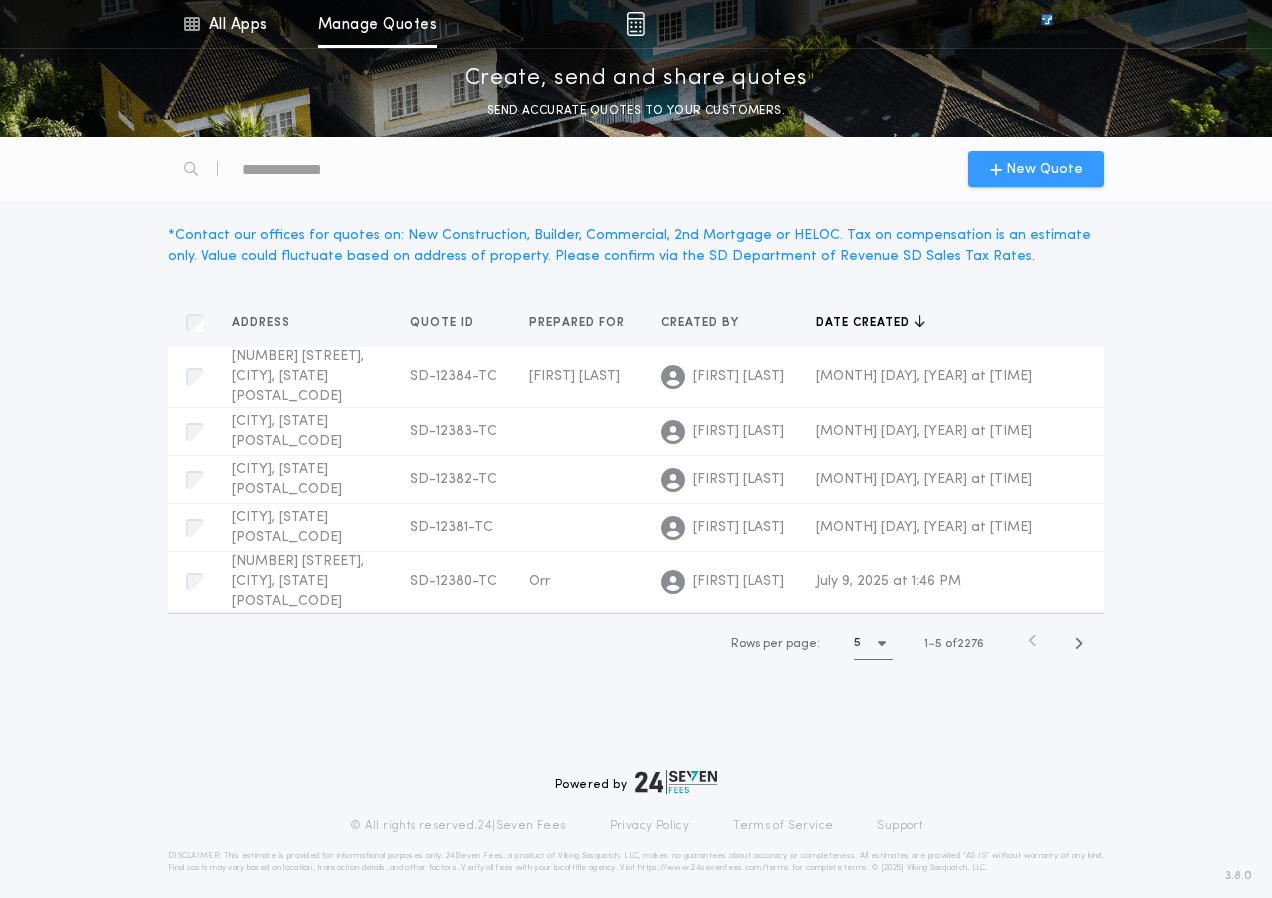 click on "New Quote" at bounding box center (1036, 169) 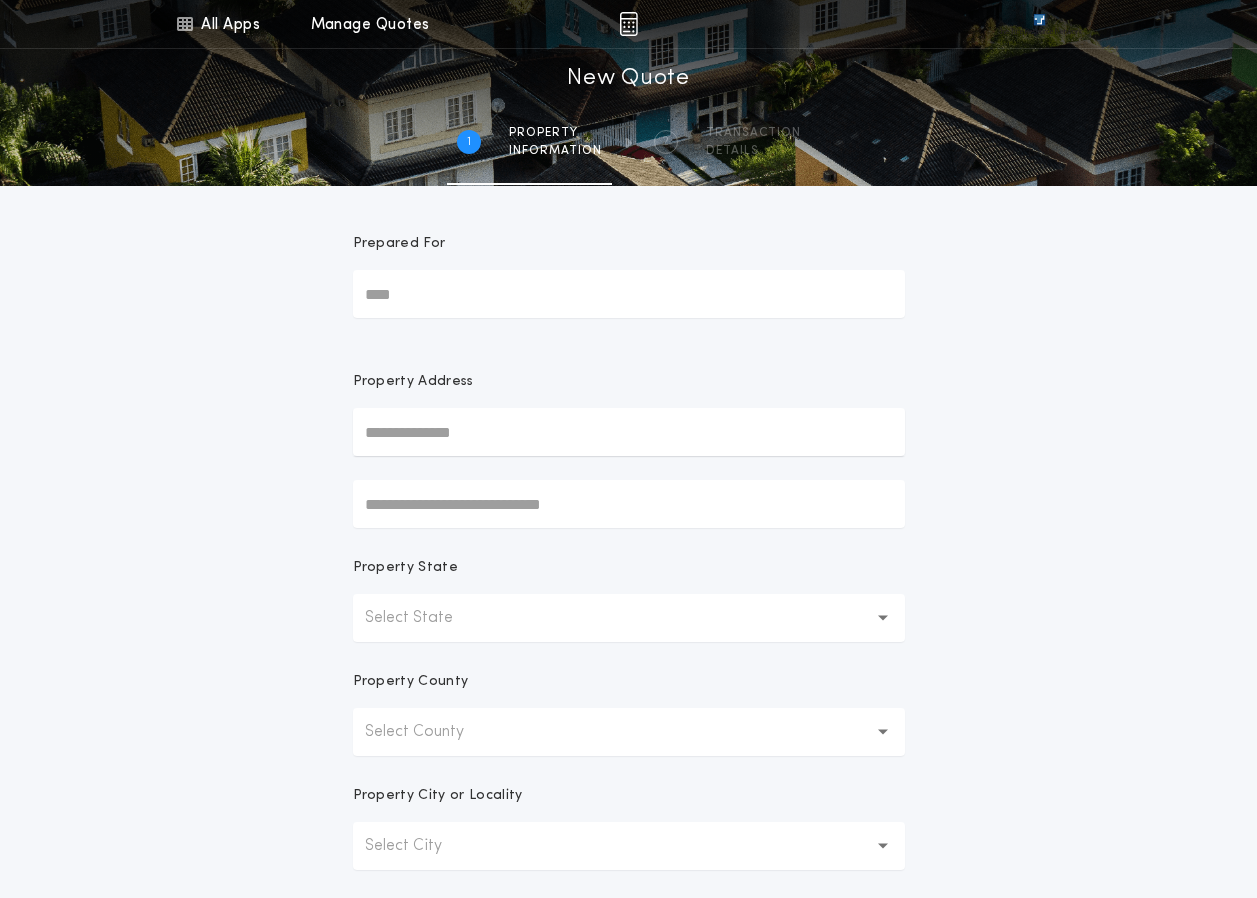 click on "Prepared For" at bounding box center (629, 294) 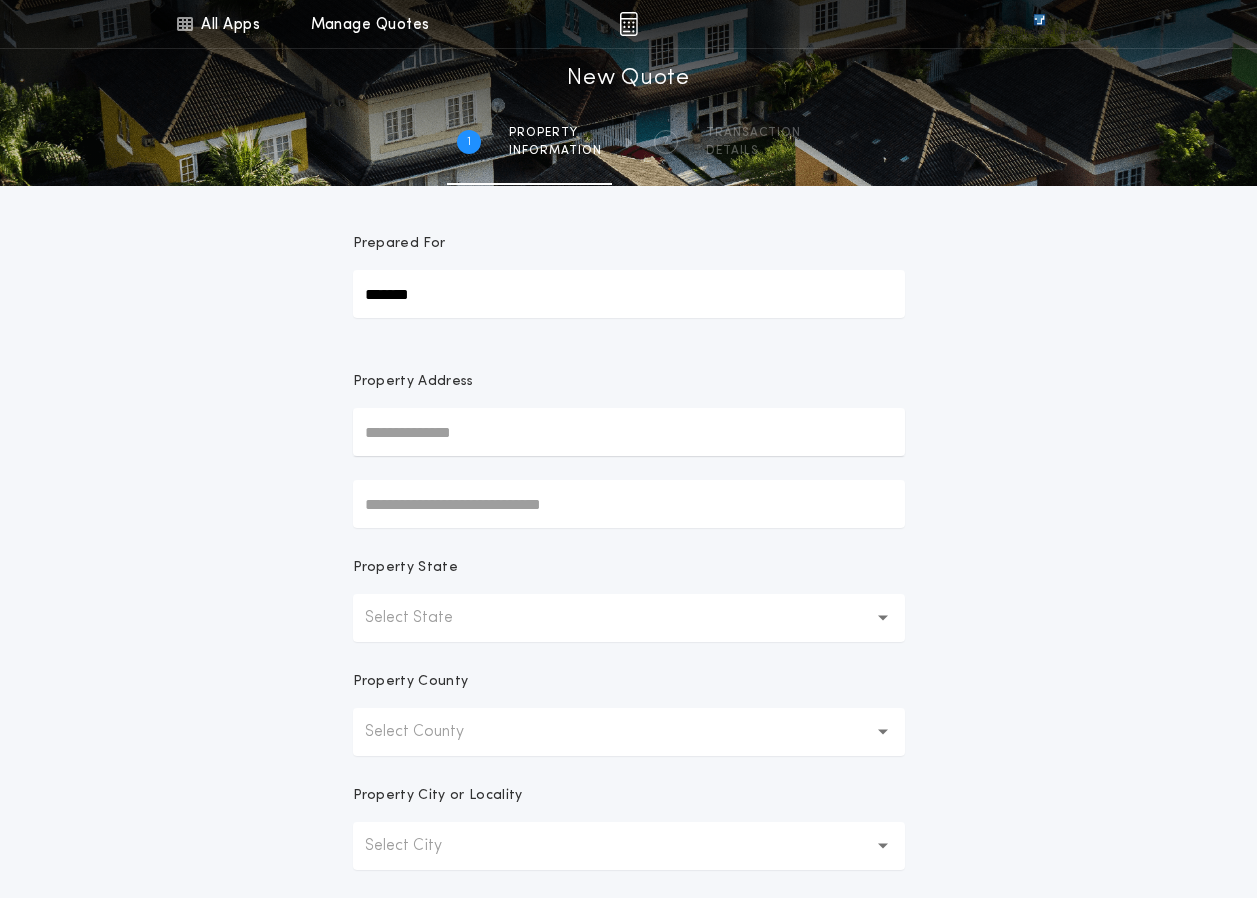 type on "*******" 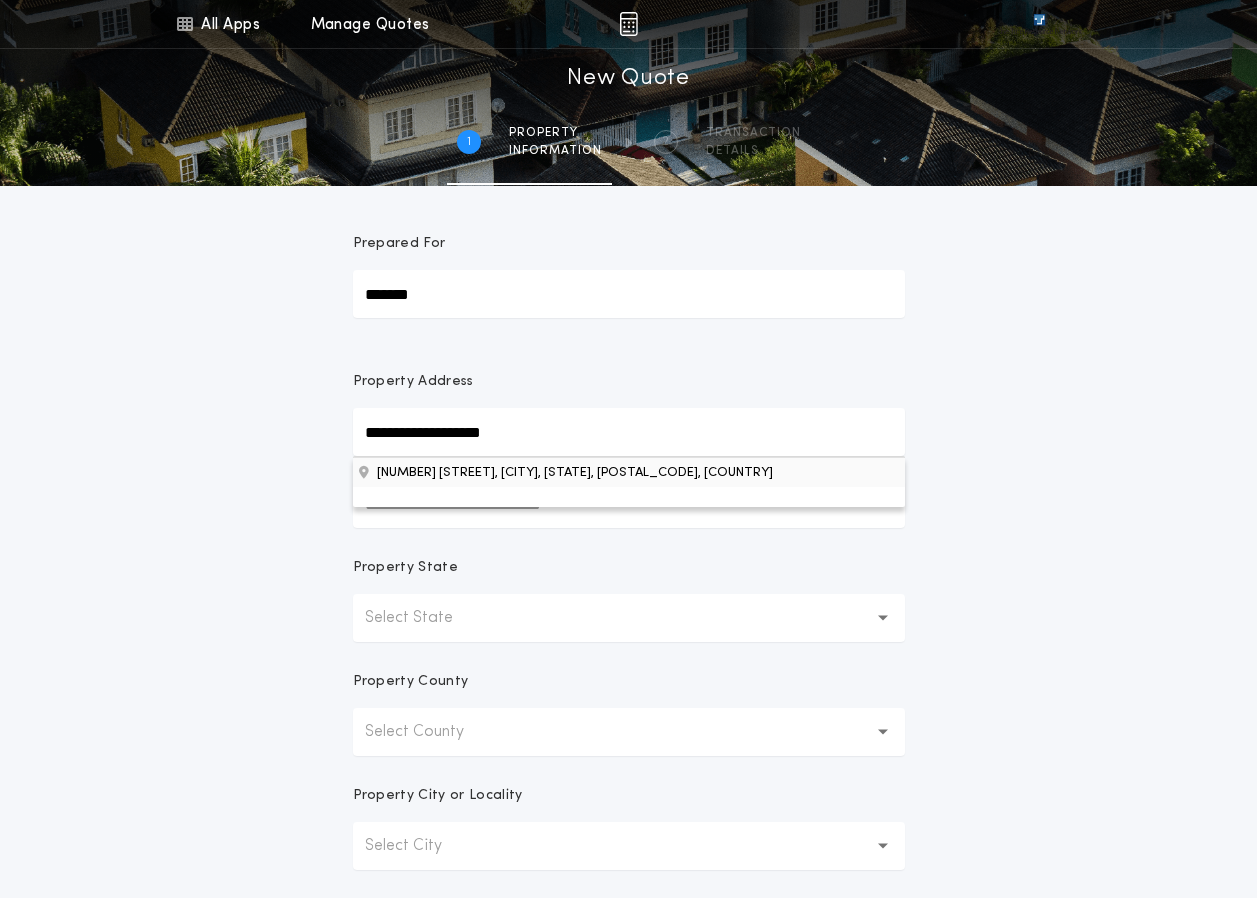 type on "**********" 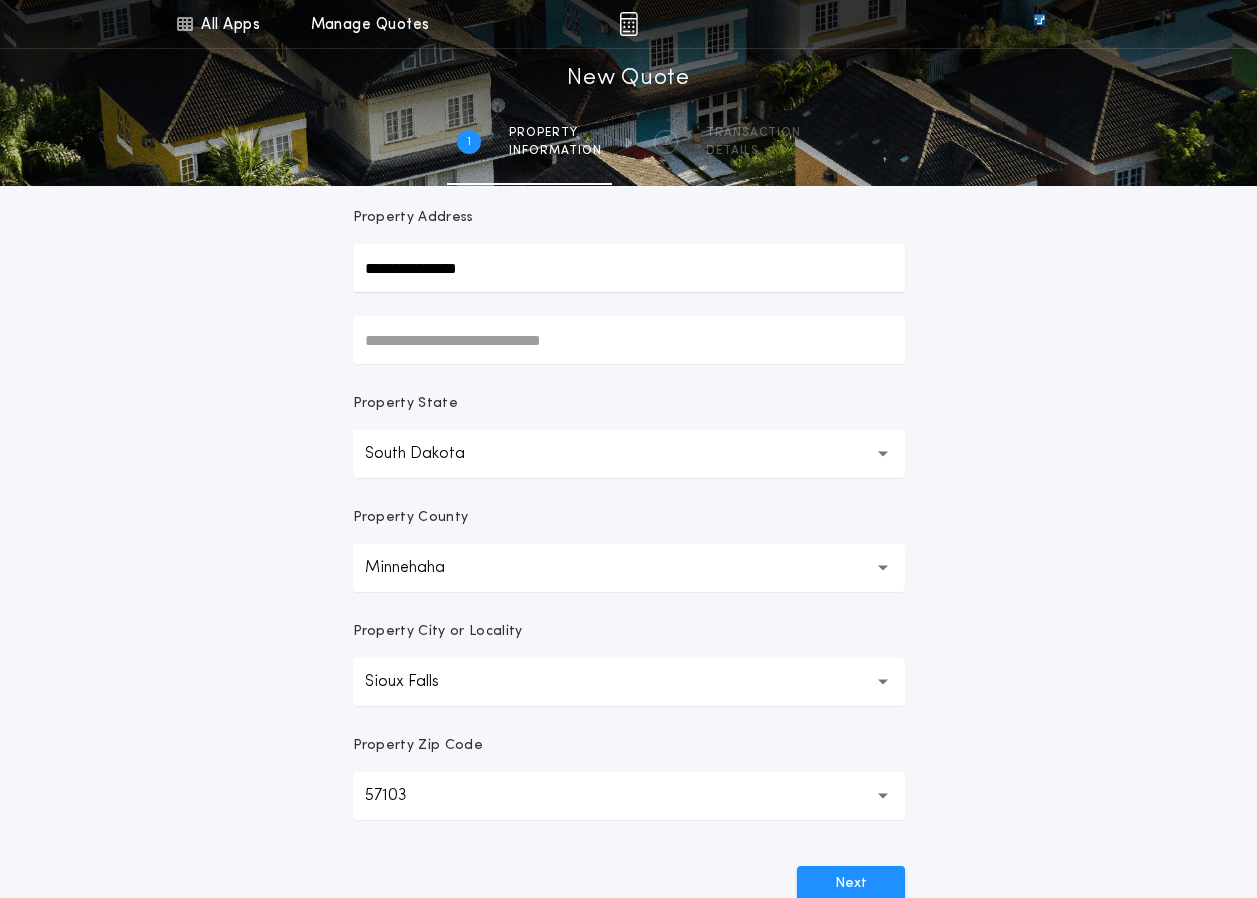 scroll, scrollTop: 200, scrollLeft: 0, axis: vertical 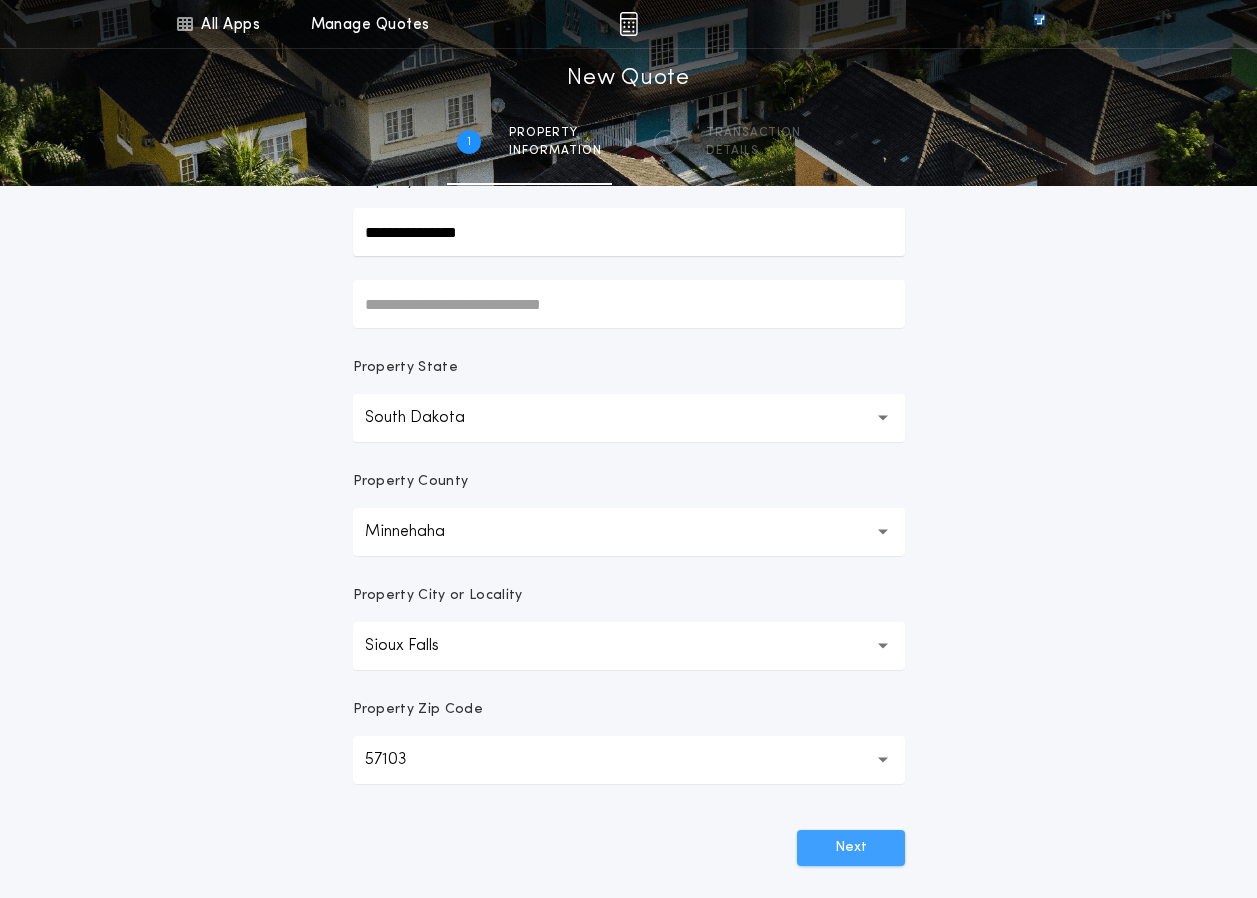 drag, startPoint x: 817, startPoint y: 815, endPoint x: 825, endPoint y: 856, distance: 41.773197 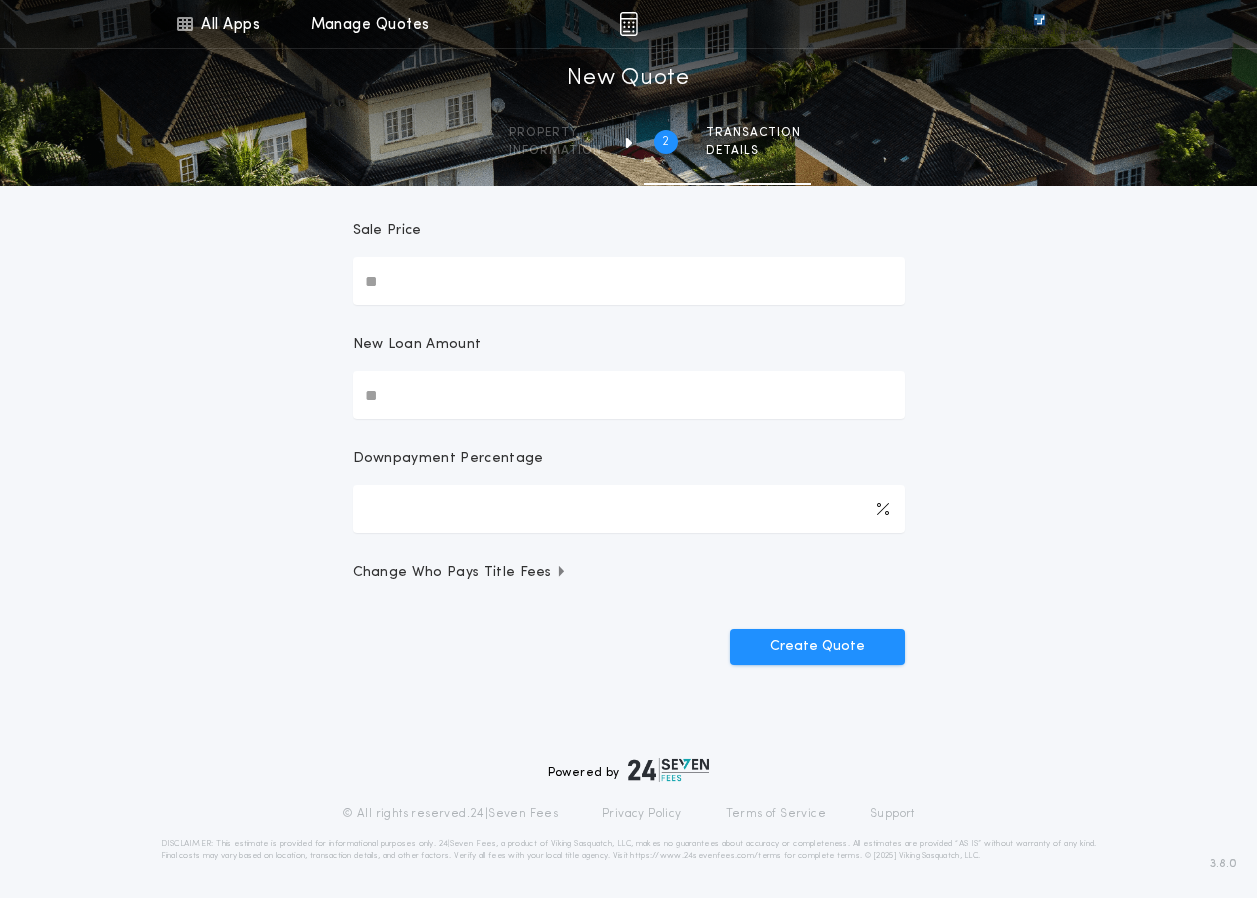 click on "Sale Price" at bounding box center (629, 281) 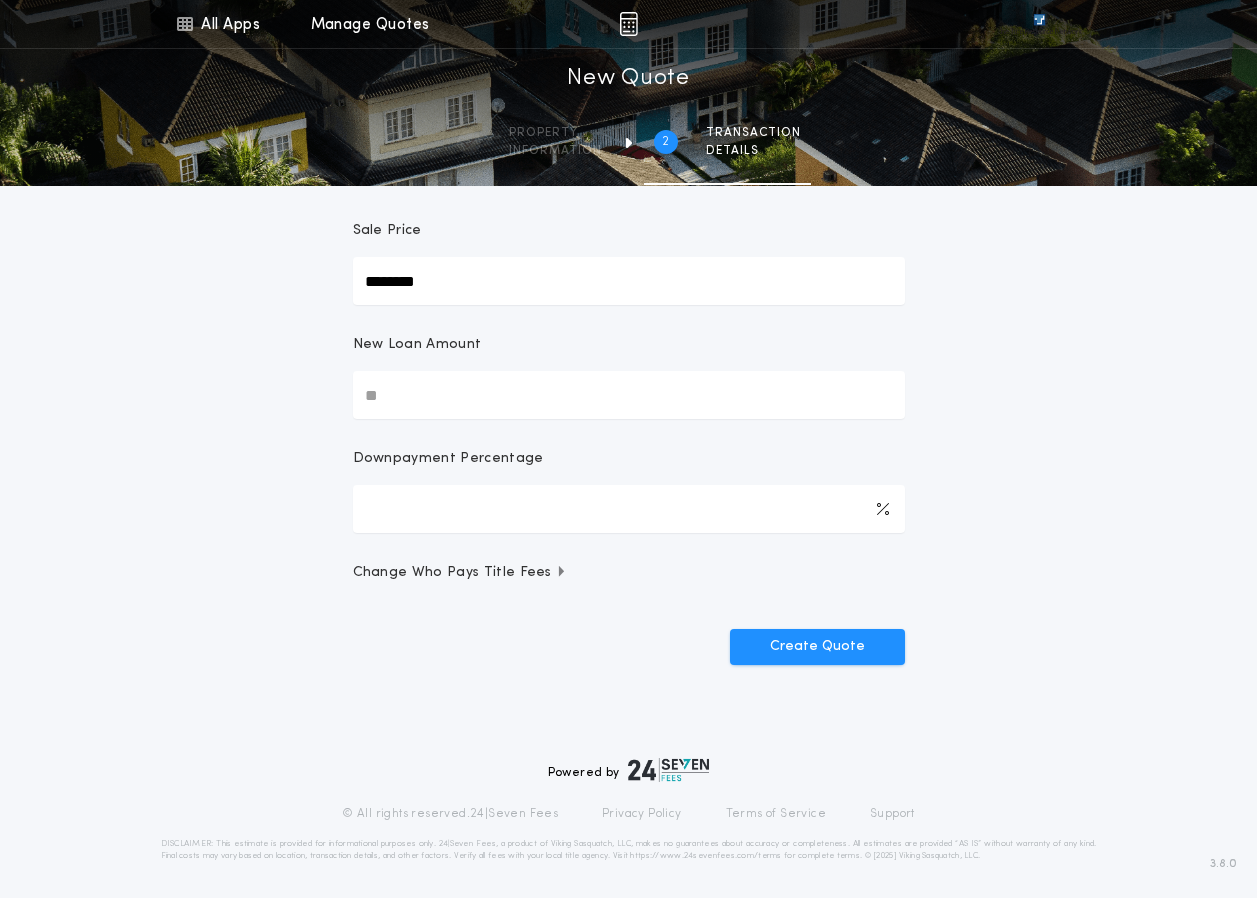 type on "********" 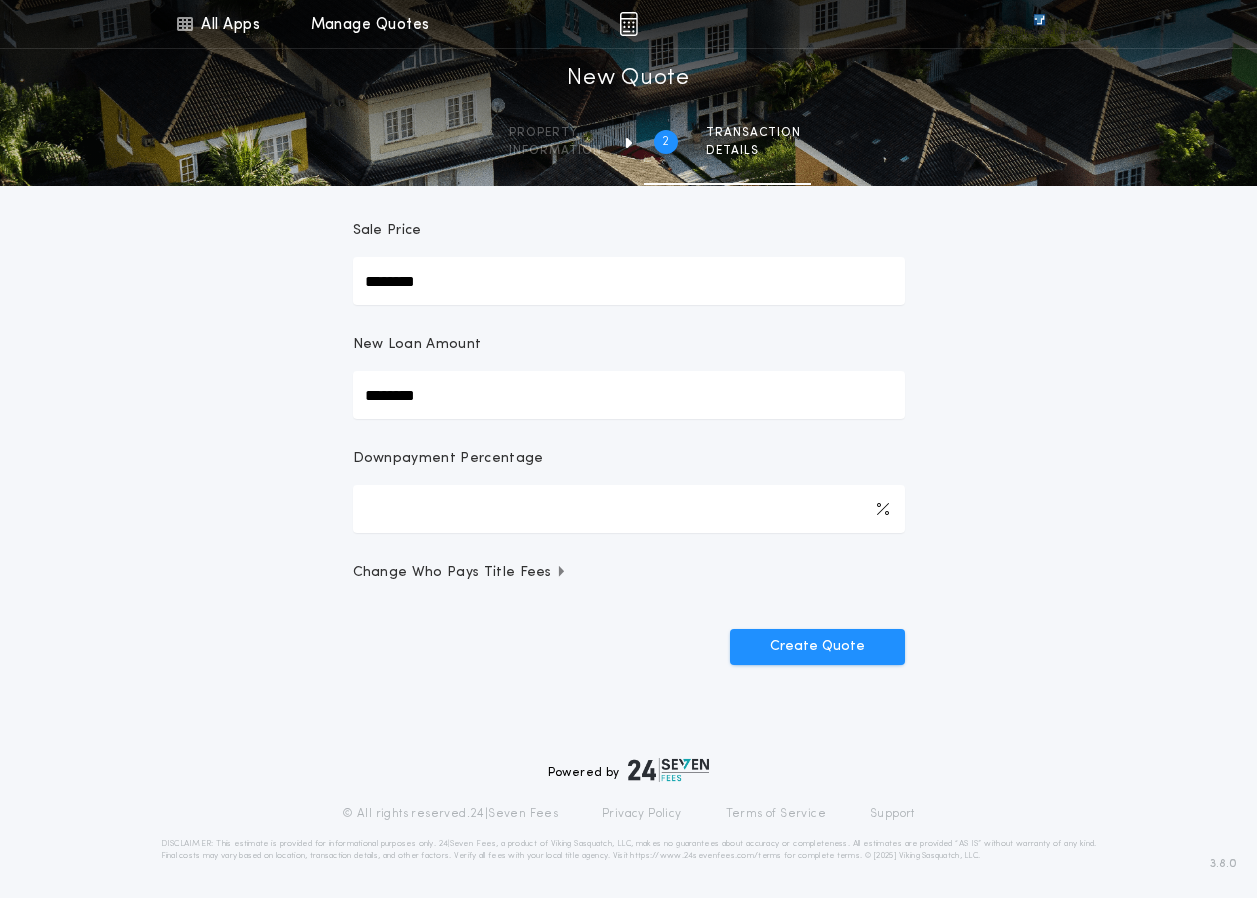 type on "********" 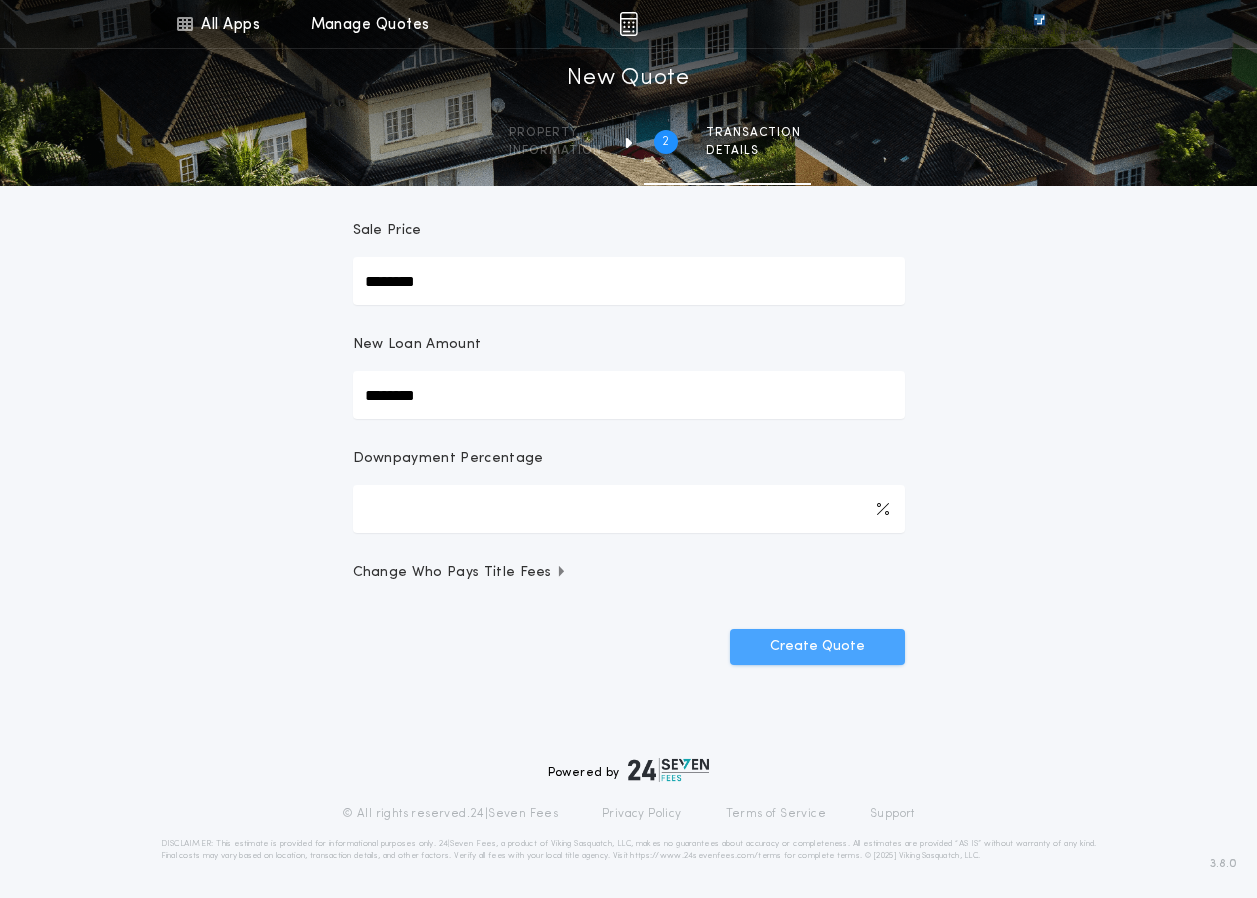 click on "Create Quote" at bounding box center [817, 647] 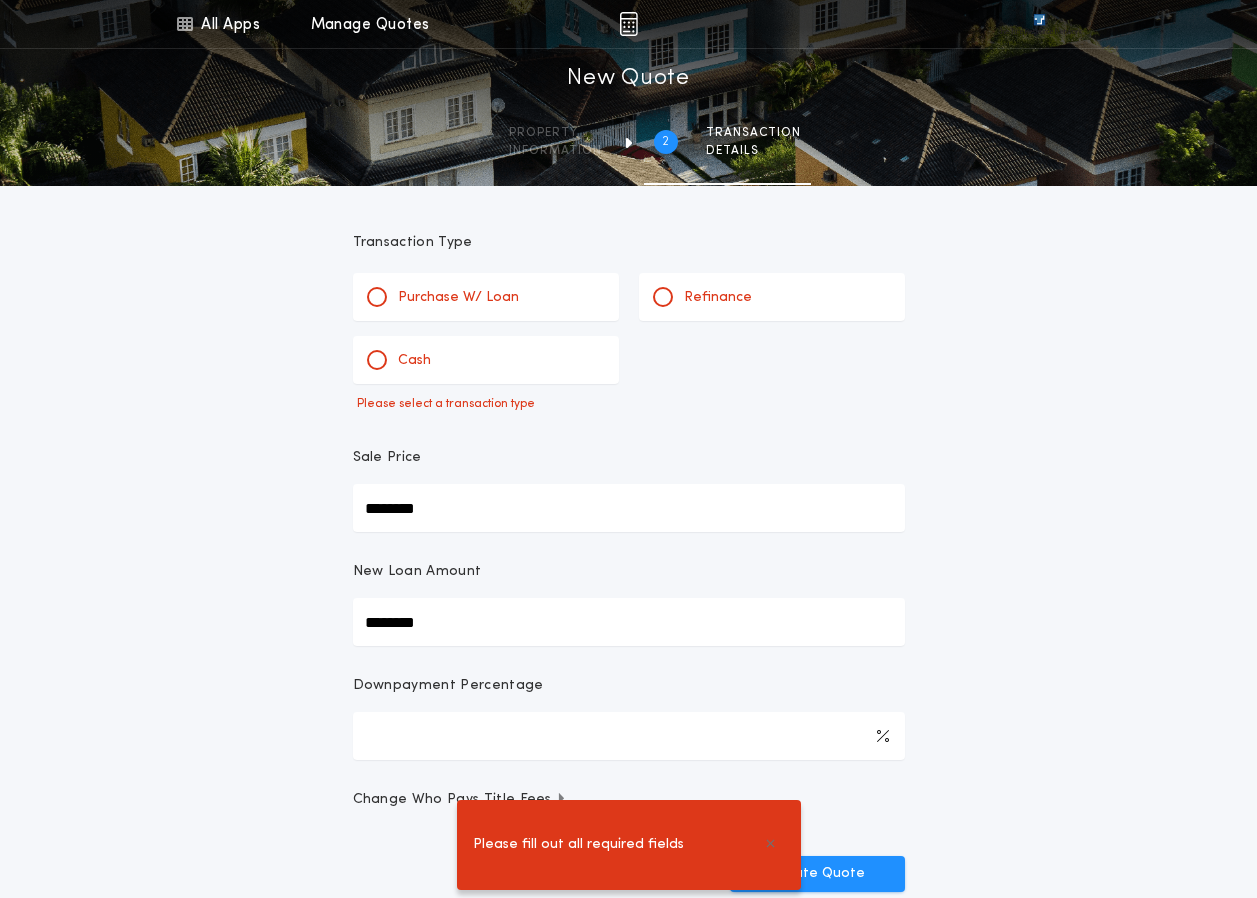 scroll, scrollTop: 0, scrollLeft: 0, axis: both 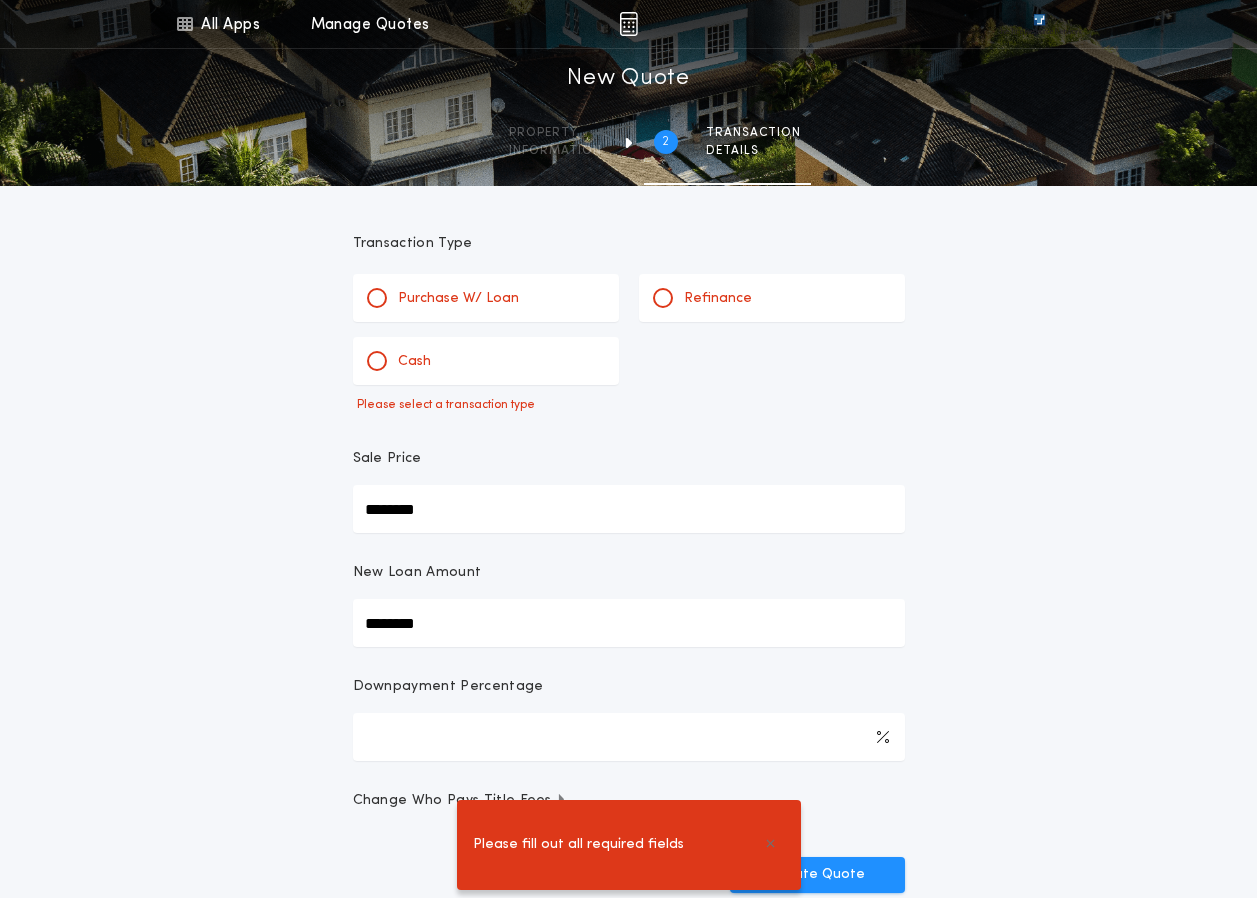 click on "Purchase W/ Loan" at bounding box center (458, 299) 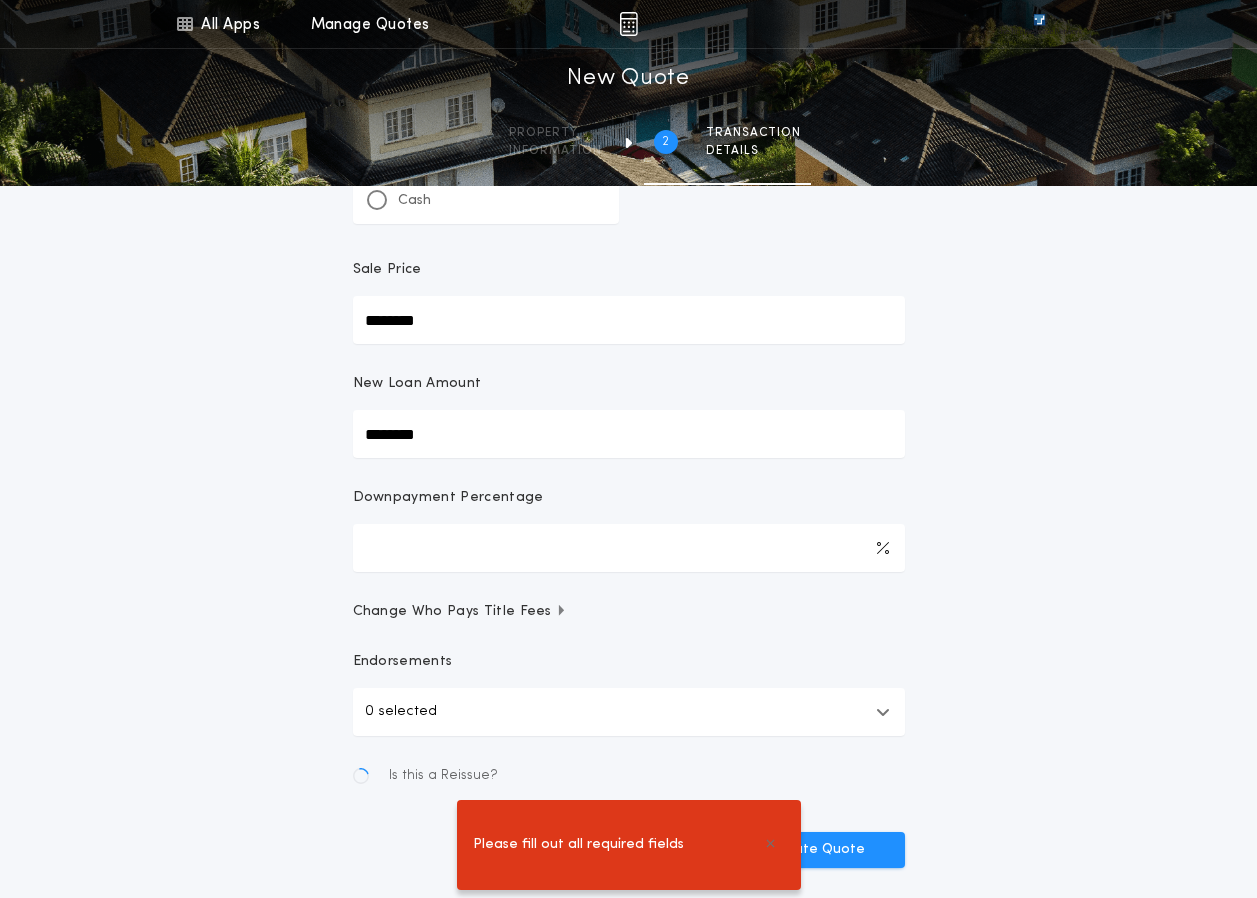 scroll, scrollTop: 200, scrollLeft: 0, axis: vertical 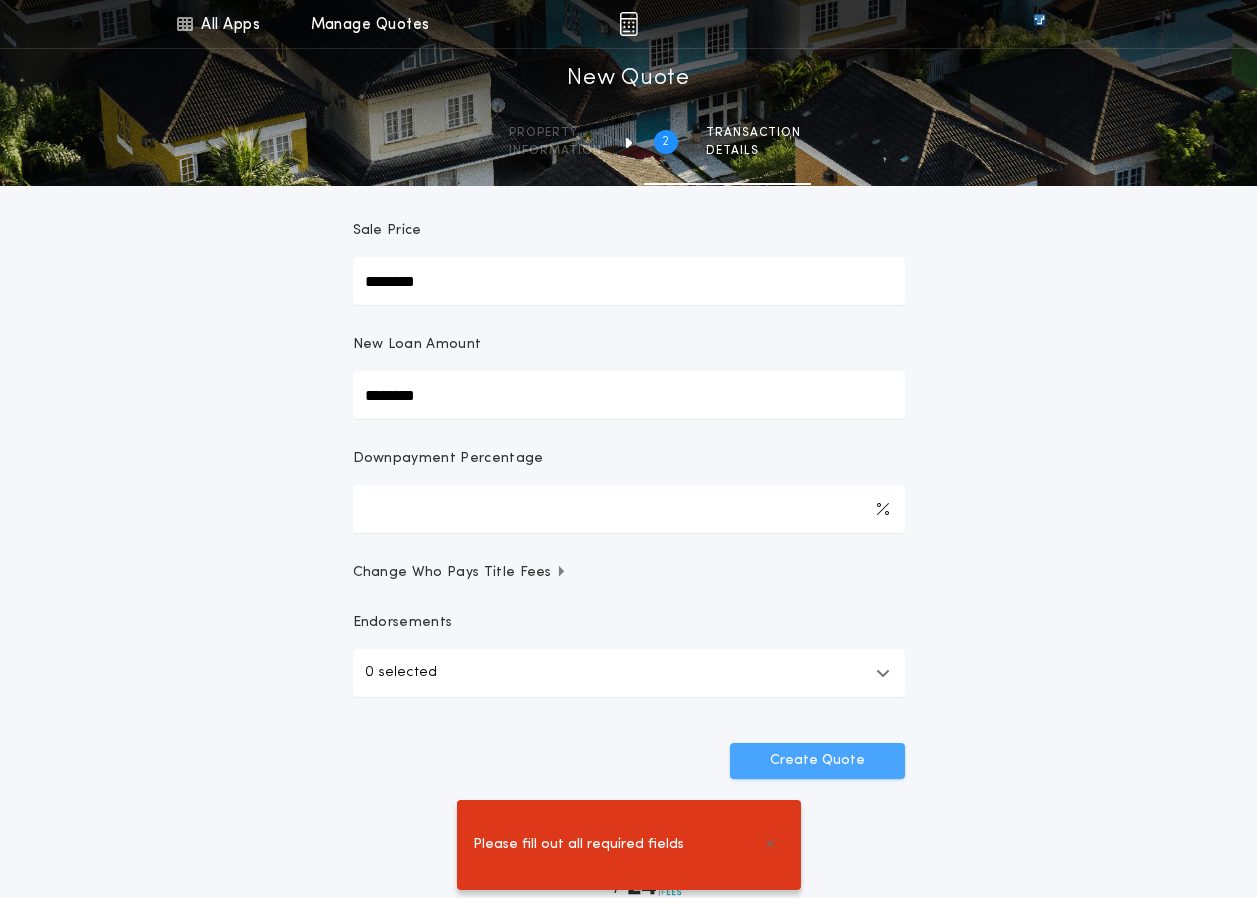 click on "Create Quote" at bounding box center (817, 761) 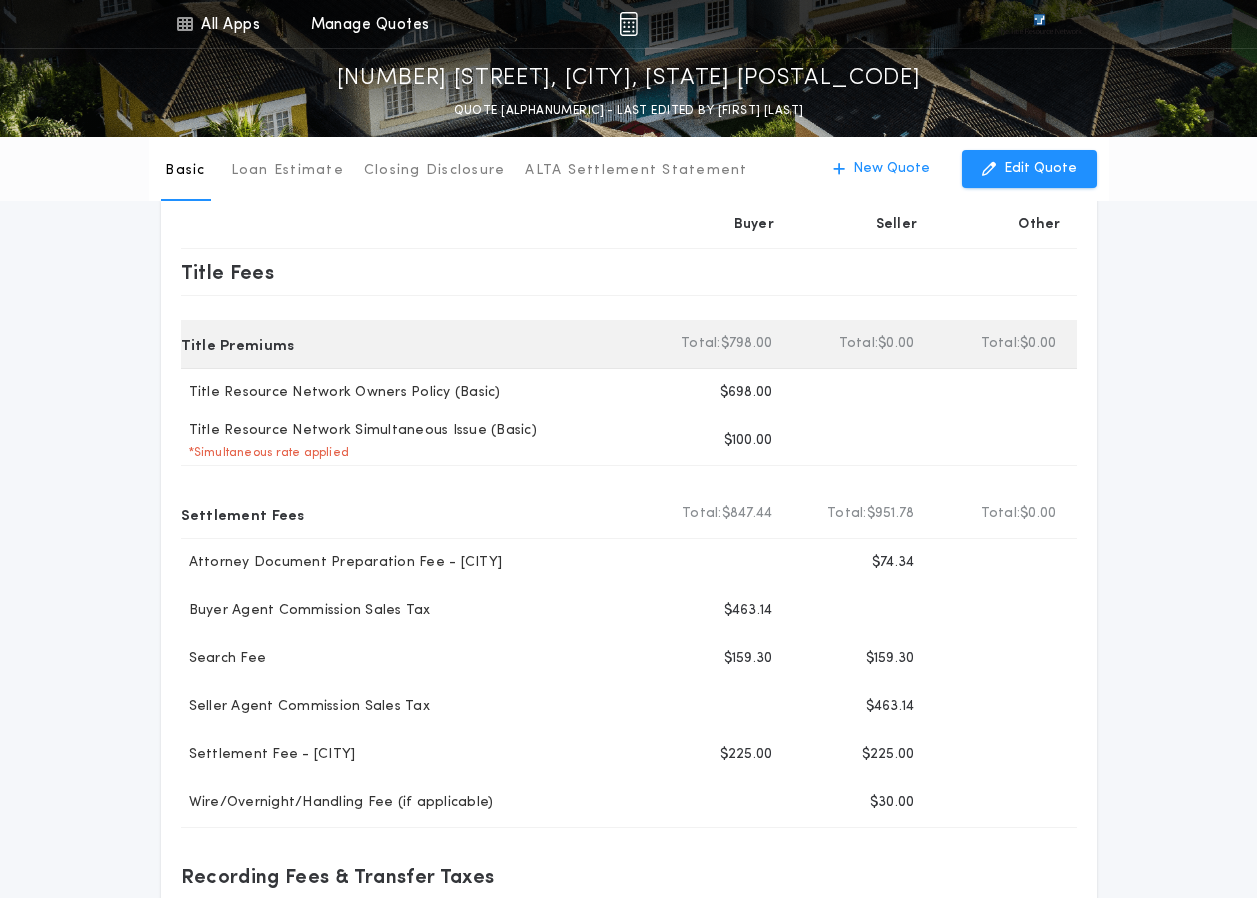 scroll, scrollTop: 100, scrollLeft: 0, axis: vertical 